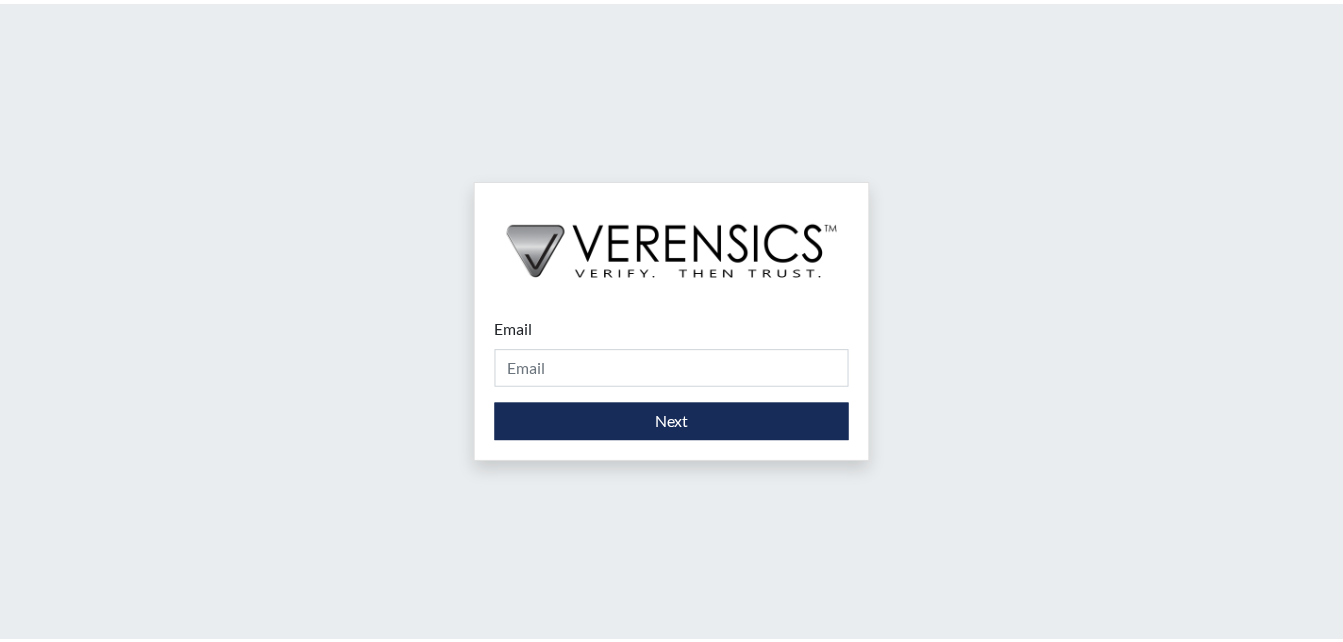 scroll, scrollTop: 0, scrollLeft: 0, axis: both 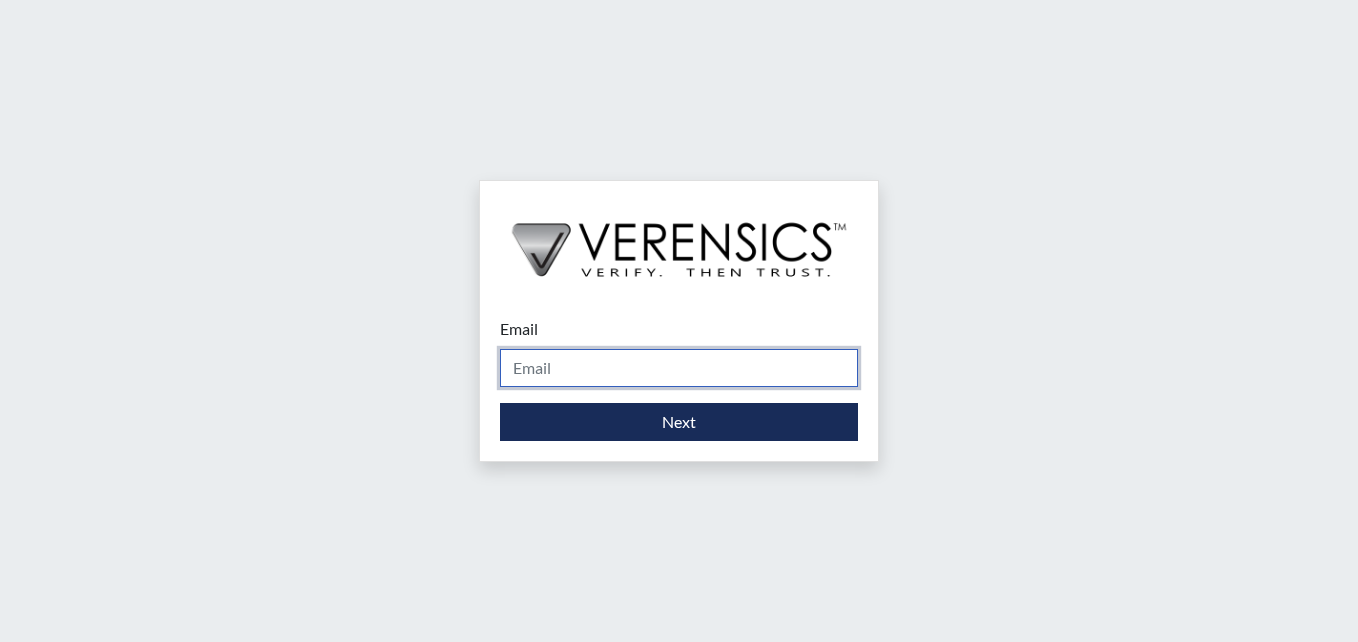 click on "Email" at bounding box center [679, 368] 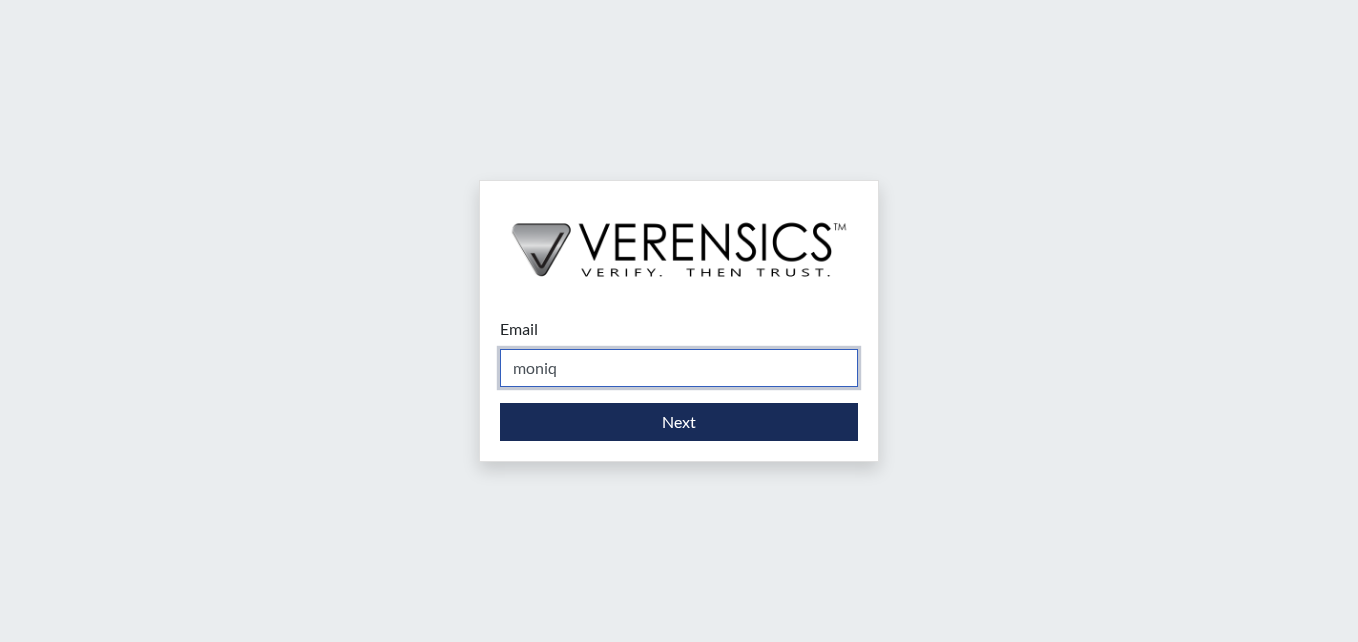 type on "[PERSON_NAME][EMAIL_ADDRESS][DOMAIN_NAME]" 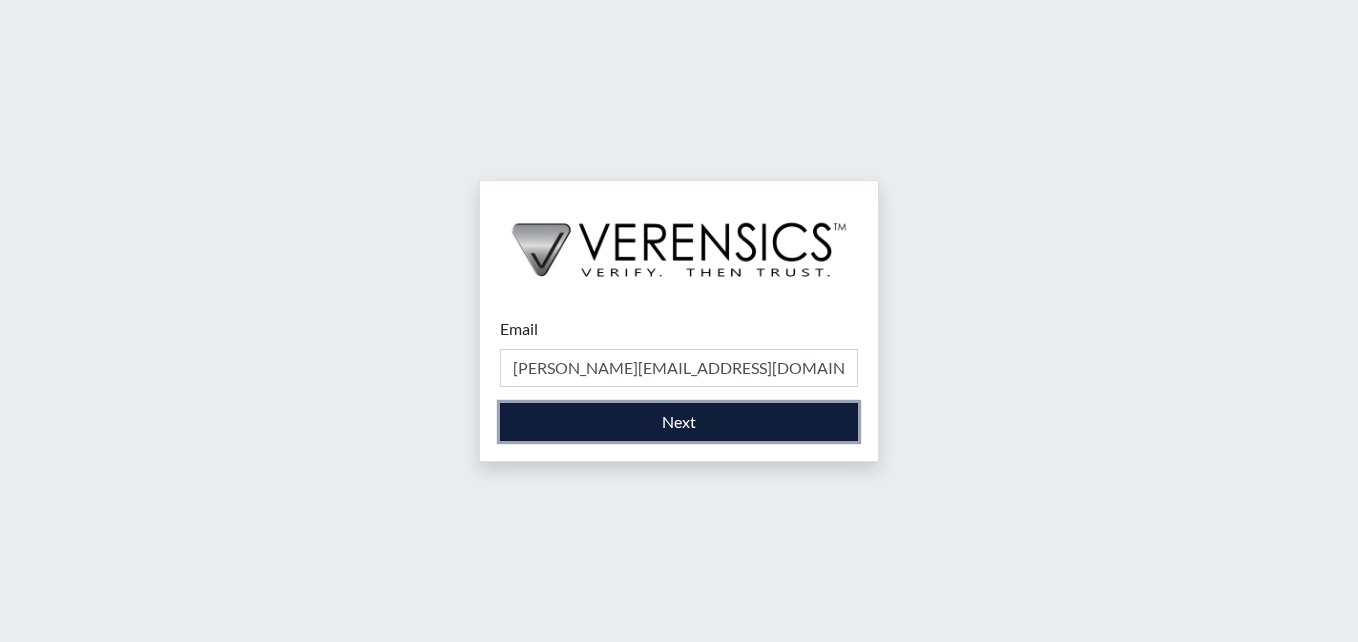 click on "Next" at bounding box center [679, 422] 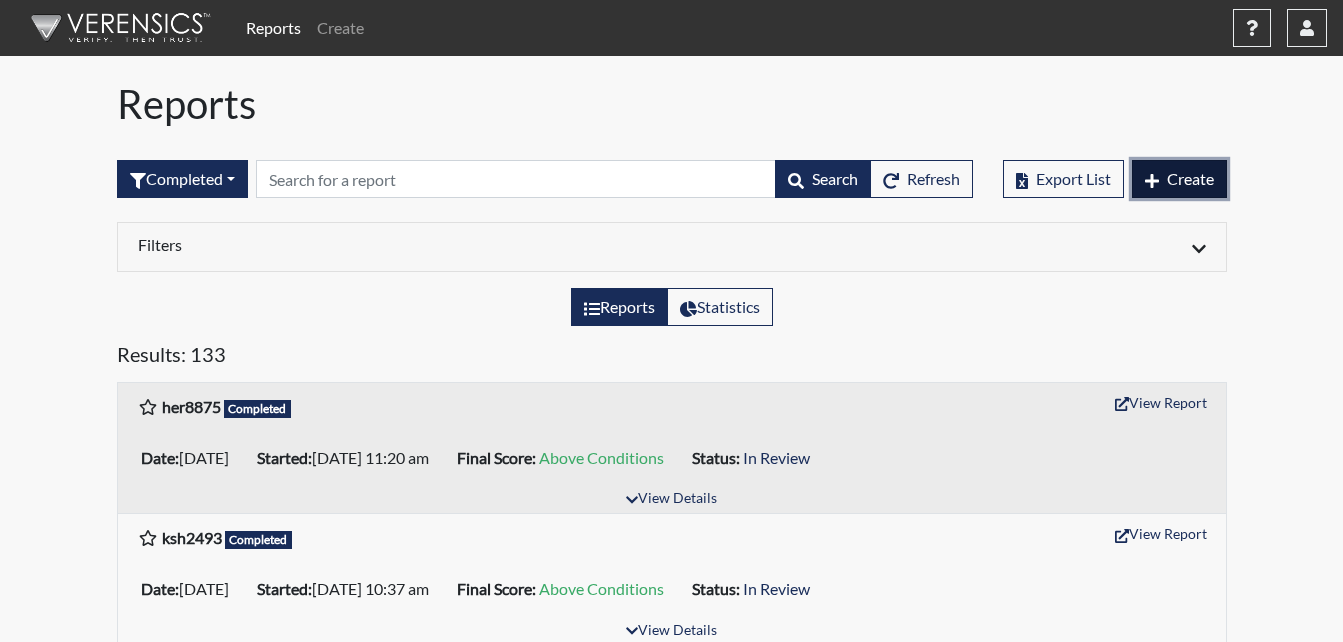 click on "Create" at bounding box center (1190, 178) 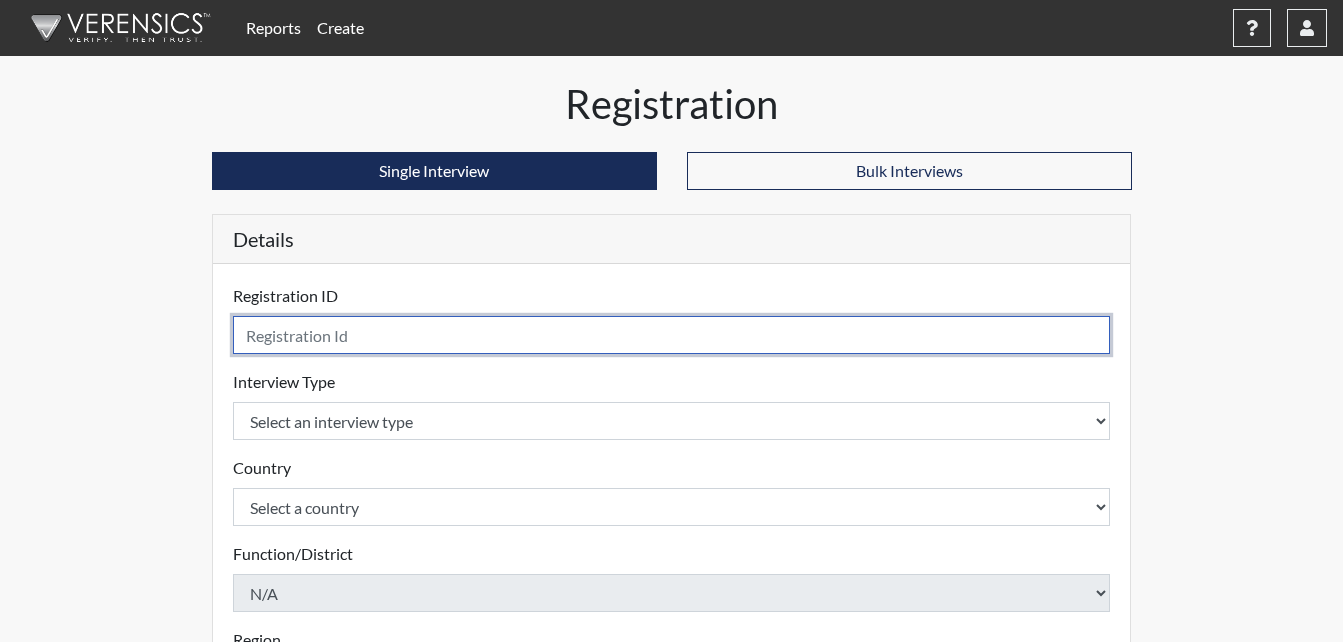 click at bounding box center [672, 335] 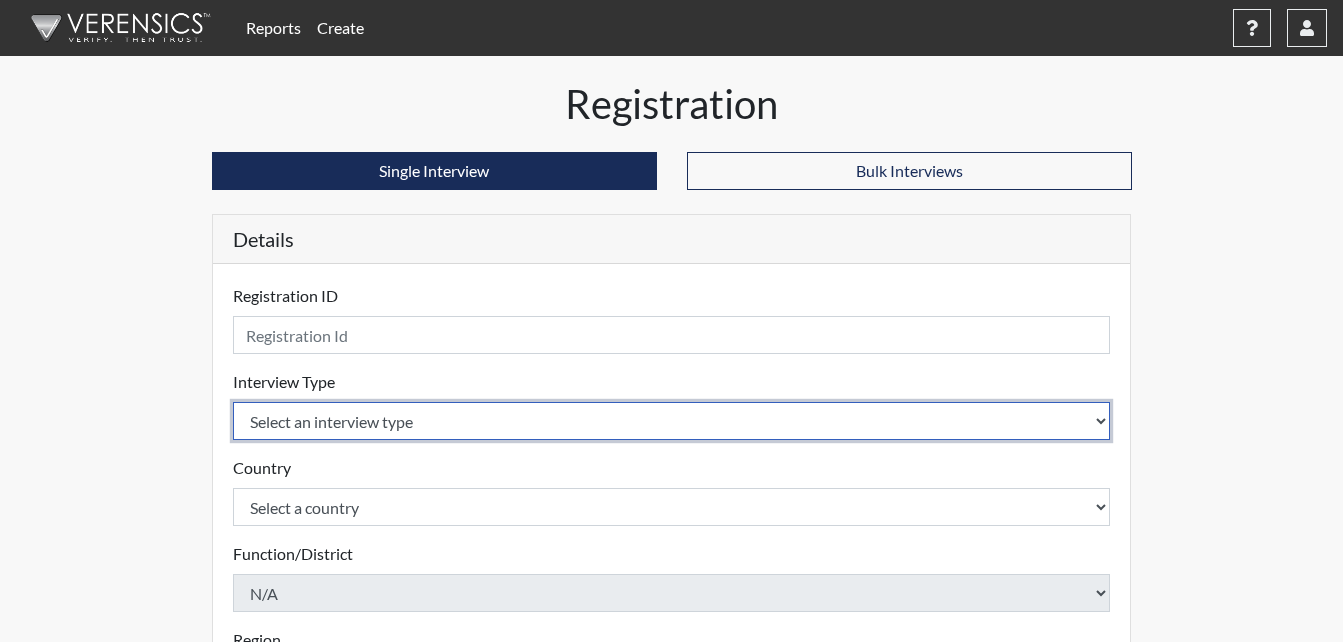 click on "Select an interview type  Corrections Pre-Employment" at bounding box center [672, 421] 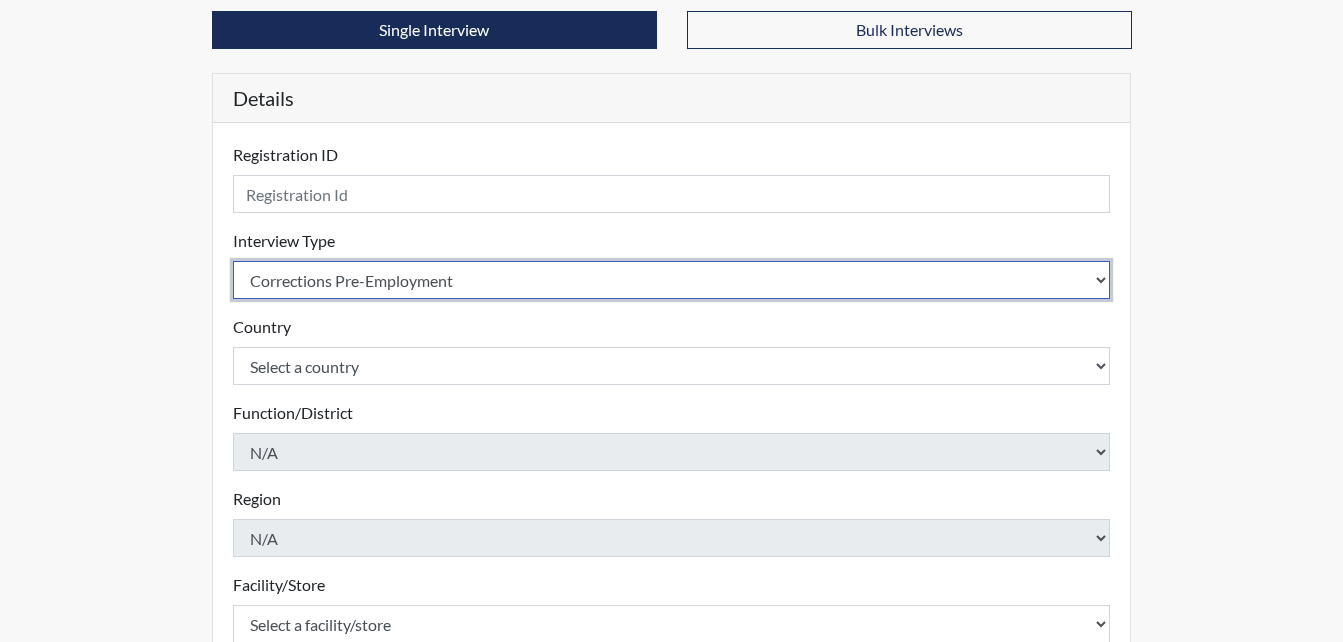 scroll, scrollTop: 200, scrollLeft: 0, axis: vertical 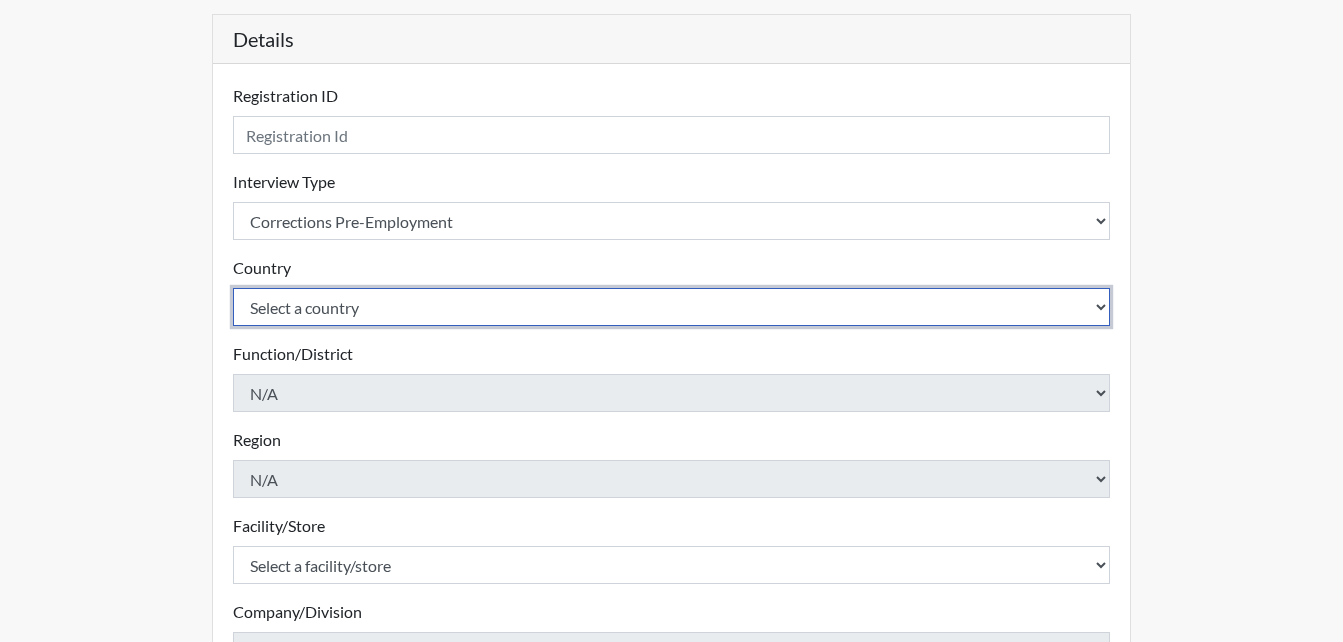 click on "Select a country  [GEOGRAPHIC_DATA]   [GEOGRAPHIC_DATA]" at bounding box center (672, 307) 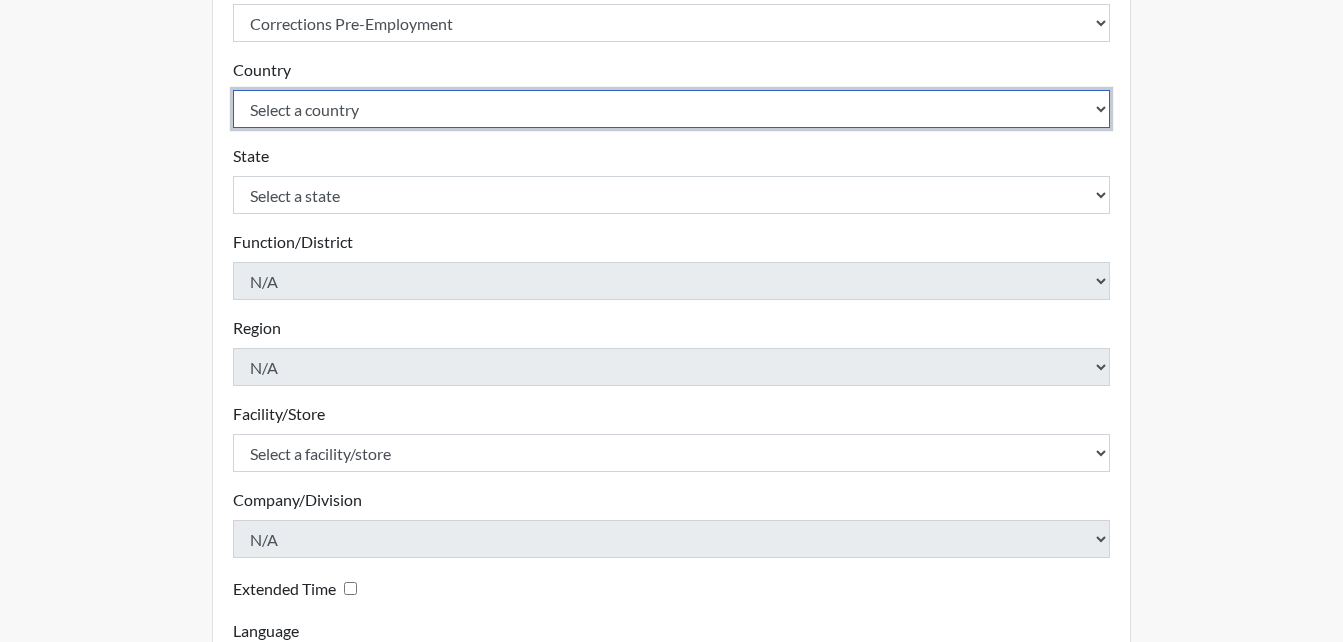 scroll, scrollTop: 400, scrollLeft: 0, axis: vertical 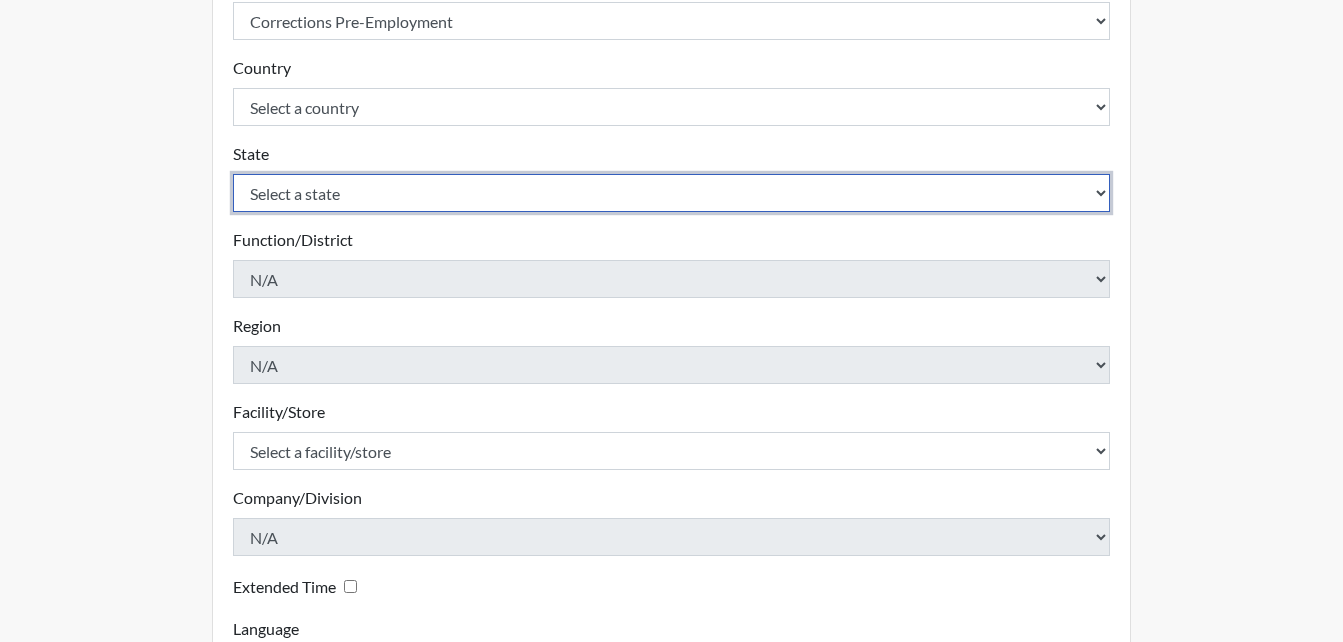 click on "Select a state  [US_STATE]   [US_STATE]   [US_STATE]   [US_STATE]   [US_STATE]   [US_STATE]   [US_STATE]   [US_STATE]   [US_STATE]   [US_STATE]   [US_STATE]   [US_STATE]   [US_STATE]   [US_STATE]   [US_STATE]   [US_STATE]   [US_STATE]   [US_STATE]   [US_STATE]   [US_STATE]   [US_STATE]   [US_STATE]   [US_STATE]   [US_STATE]   [US_STATE]   [US_STATE]   [US_STATE]   [US_STATE]   [US_STATE]   [US_STATE]   [US_STATE]   [US_STATE]   [US_STATE]   [US_STATE]   [US_STATE]   [US_STATE]   [US_STATE]   [US_STATE]   [US_STATE]   [US_STATE]   [US_STATE]   [US_STATE]   [US_STATE]   [US_STATE]   [US_STATE]   [US_STATE][PERSON_NAME][US_STATE]   [US_STATE]   [US_STATE]   [US_STATE]" at bounding box center (672, 193) 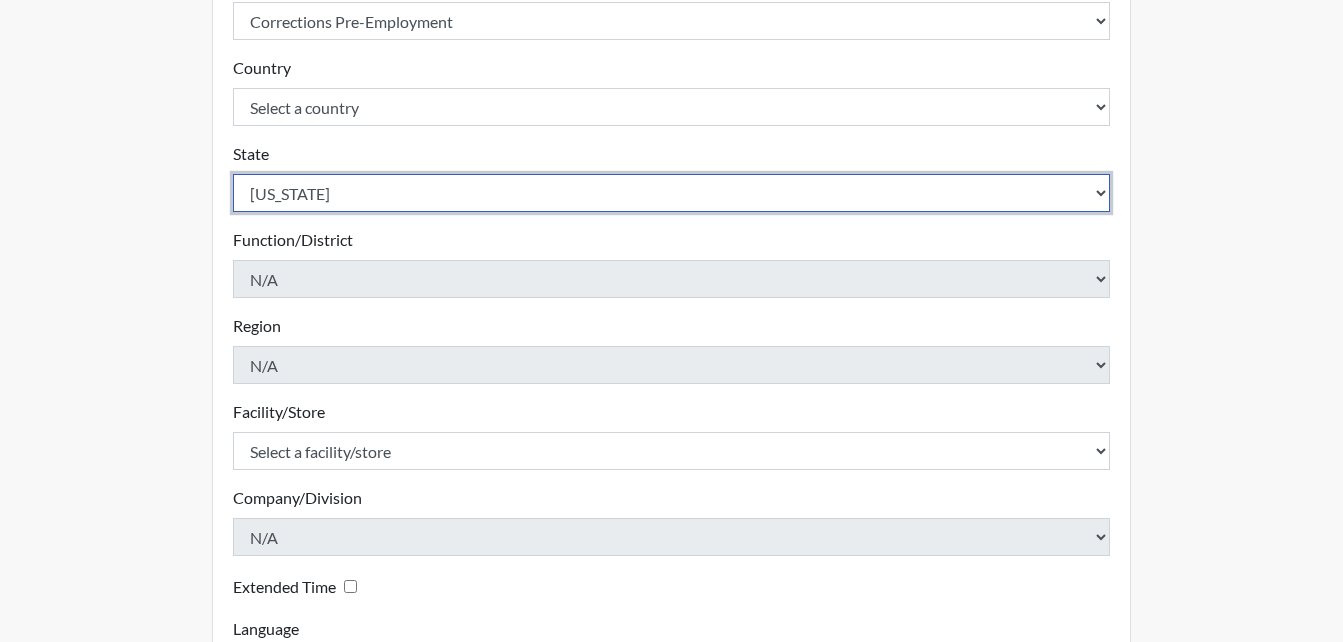 click on "Select a state  [US_STATE]   [US_STATE]   [US_STATE]   [US_STATE]   [US_STATE]   [US_STATE]   [US_STATE]   [US_STATE]   [US_STATE]   [US_STATE]   [US_STATE]   [US_STATE]   [US_STATE]   [US_STATE]   [US_STATE]   [US_STATE]   [US_STATE]   [US_STATE]   [US_STATE]   [US_STATE]   [US_STATE]   [US_STATE]   [US_STATE]   [US_STATE]   [US_STATE]   [US_STATE]   [US_STATE]   [US_STATE]   [US_STATE]   [US_STATE]   [US_STATE]   [US_STATE]   [US_STATE]   [US_STATE]   [US_STATE]   [US_STATE]   [US_STATE]   [US_STATE]   [US_STATE]   [US_STATE]   [US_STATE]   [US_STATE]   [US_STATE]   [US_STATE]   [US_STATE]   [US_STATE][PERSON_NAME][US_STATE]   [US_STATE]   [US_STATE]   [US_STATE]" at bounding box center (672, 193) 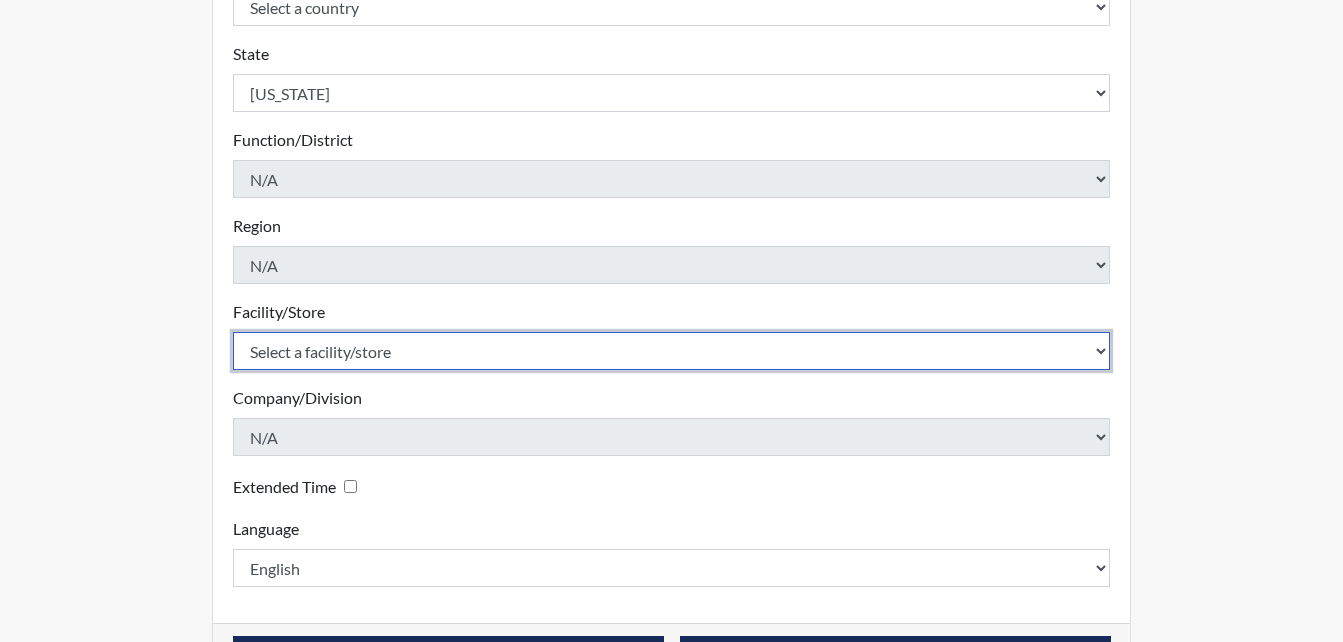 drag, startPoint x: 1097, startPoint y: 350, endPoint x: 950, endPoint y: 351, distance: 147.0034 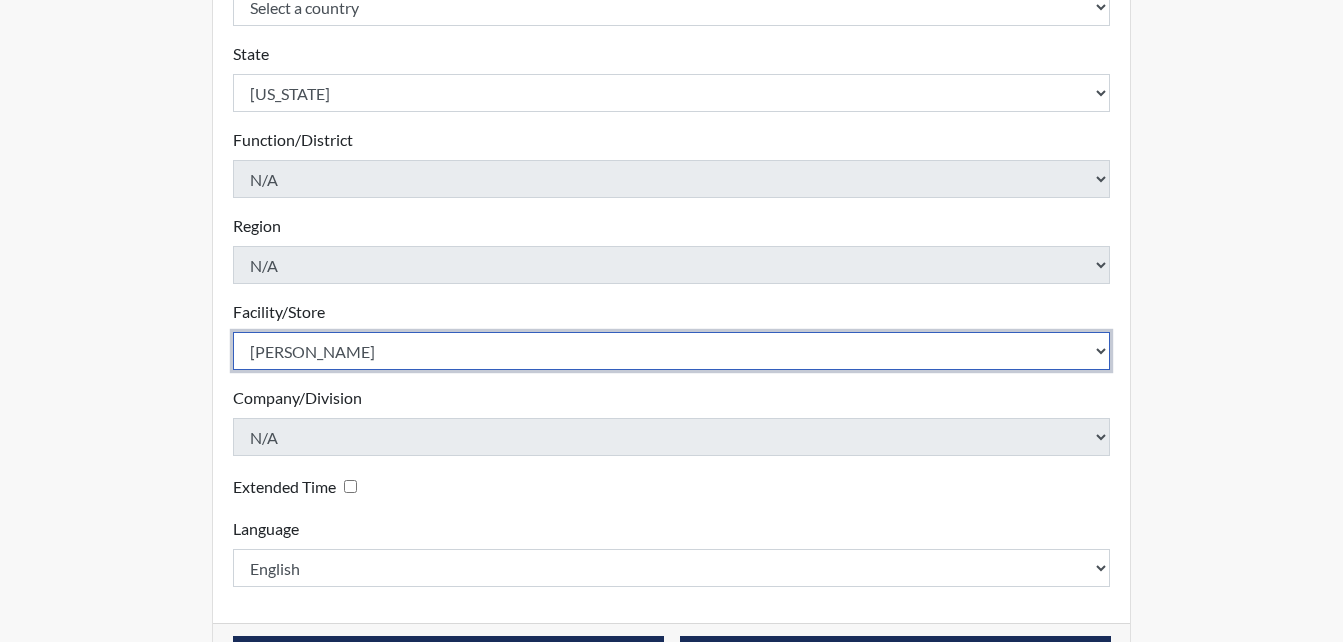 click on "Select a facility/store  Long Unit   [PERSON_NAME]   [PERSON_NAME]   Women's PDC" at bounding box center [672, 351] 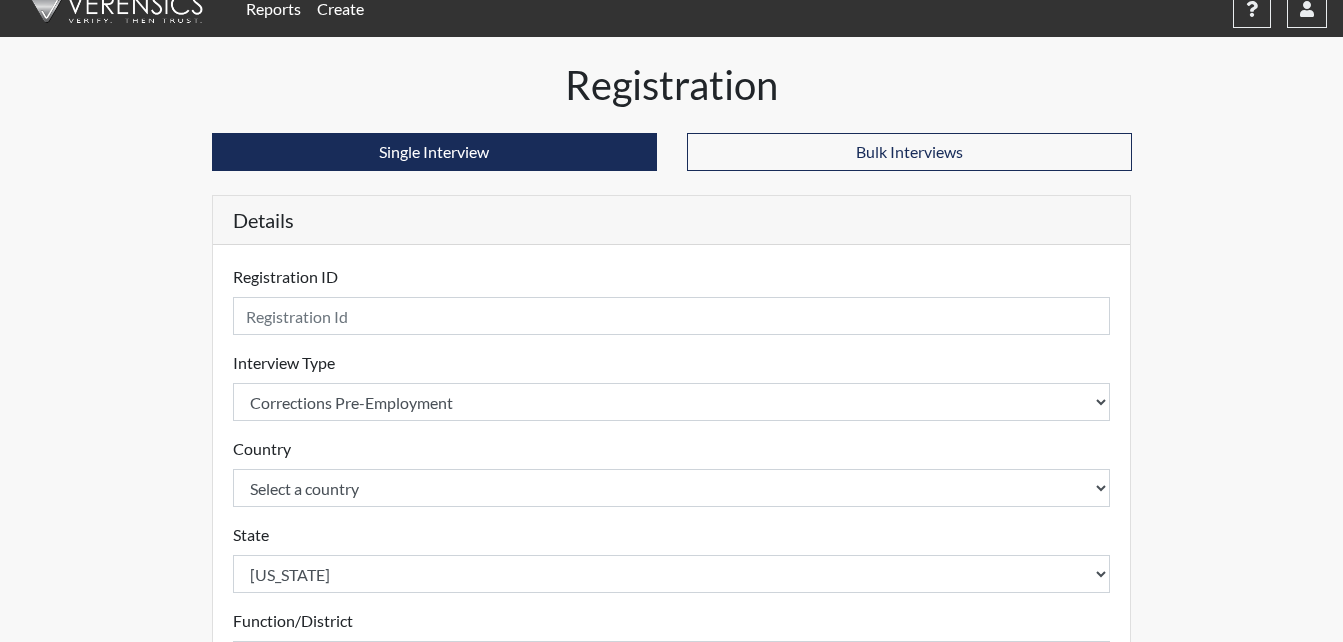 scroll, scrollTop: 0, scrollLeft: 0, axis: both 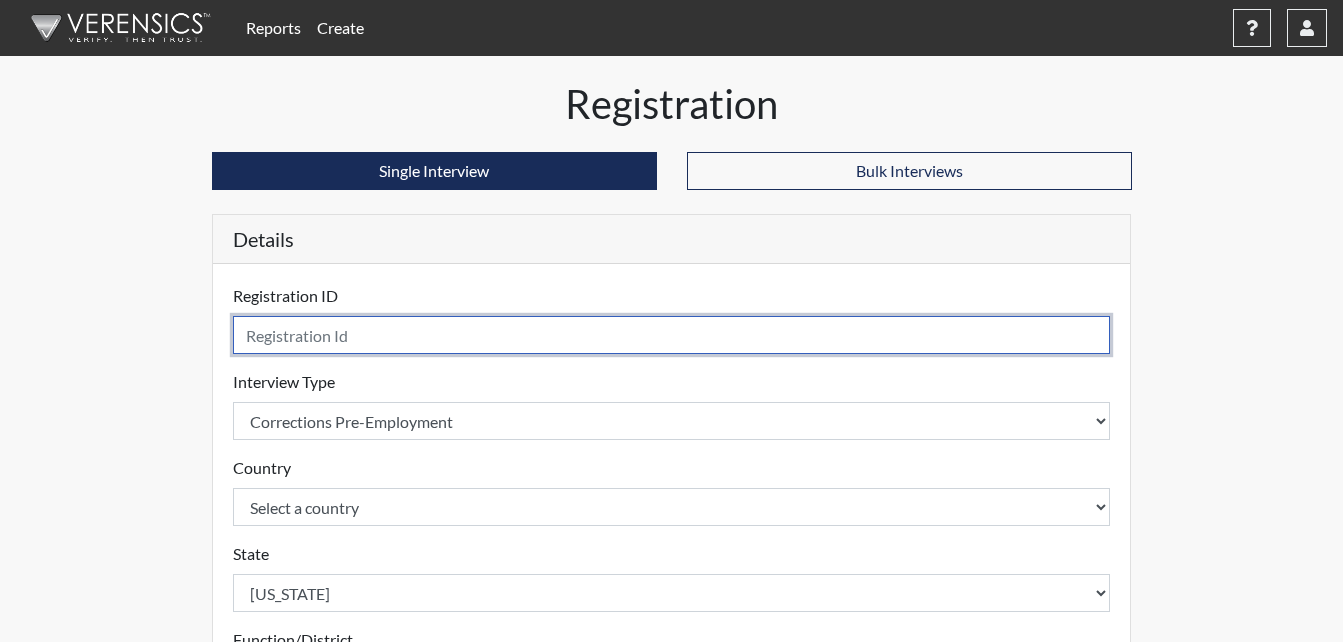 click at bounding box center [672, 335] 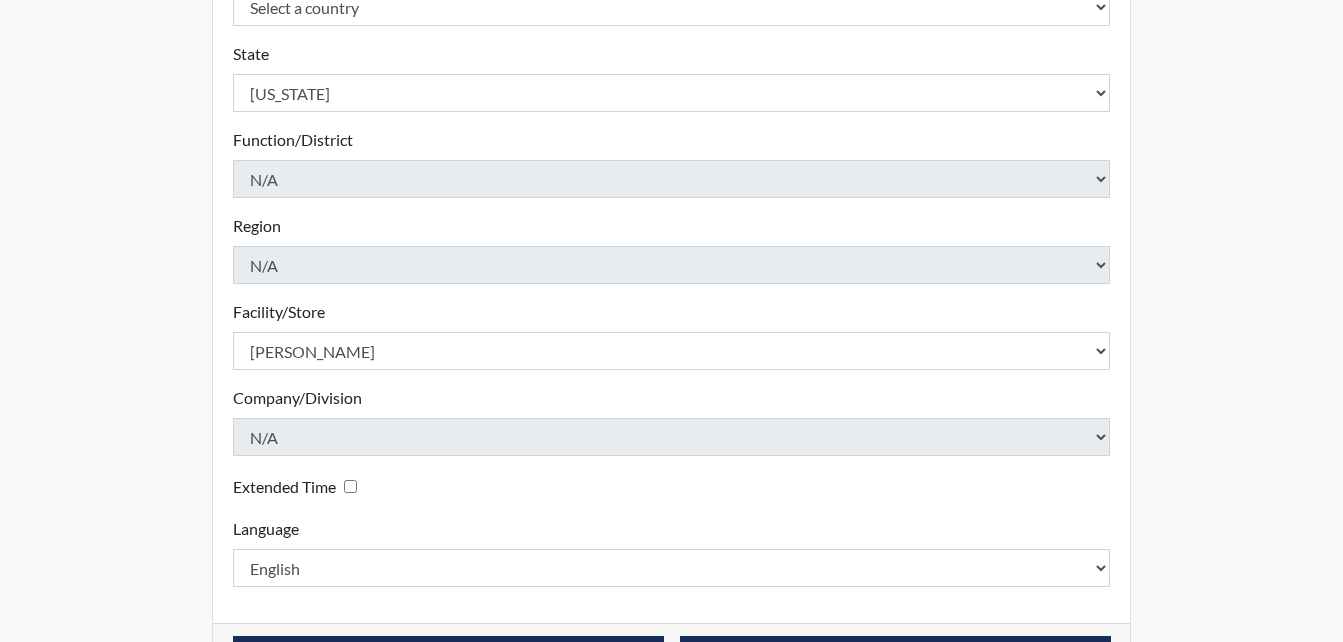 scroll, scrollTop: 569, scrollLeft: 0, axis: vertical 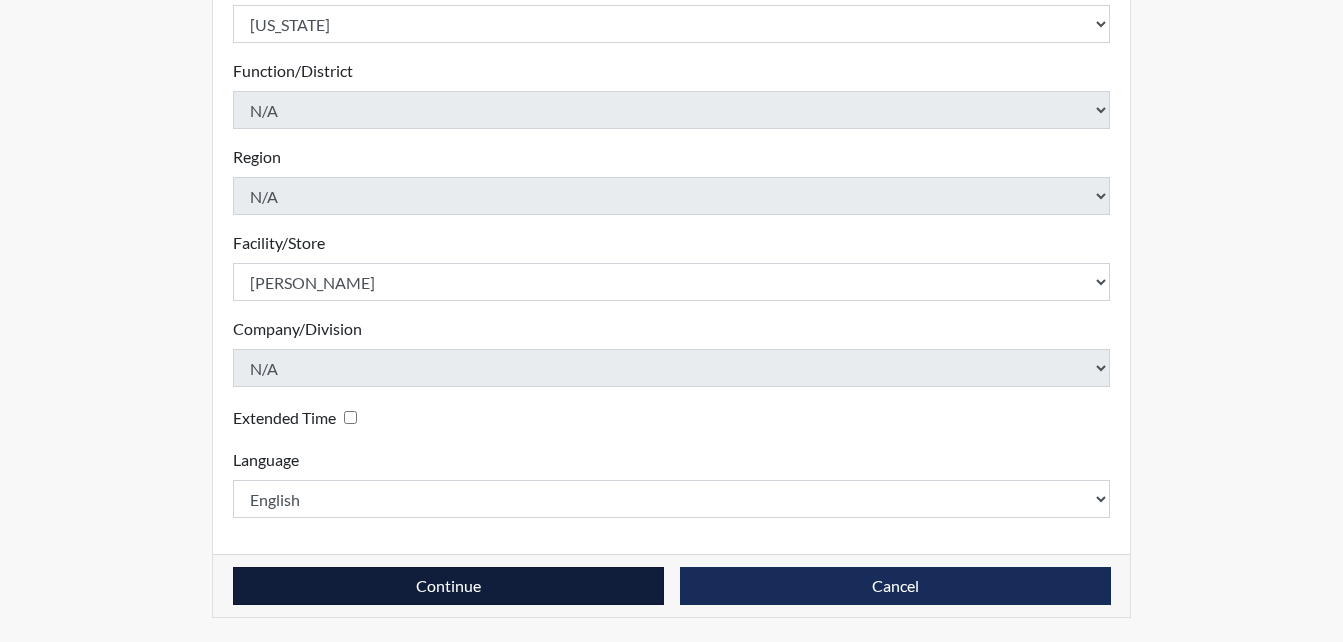 type on "vic1851" 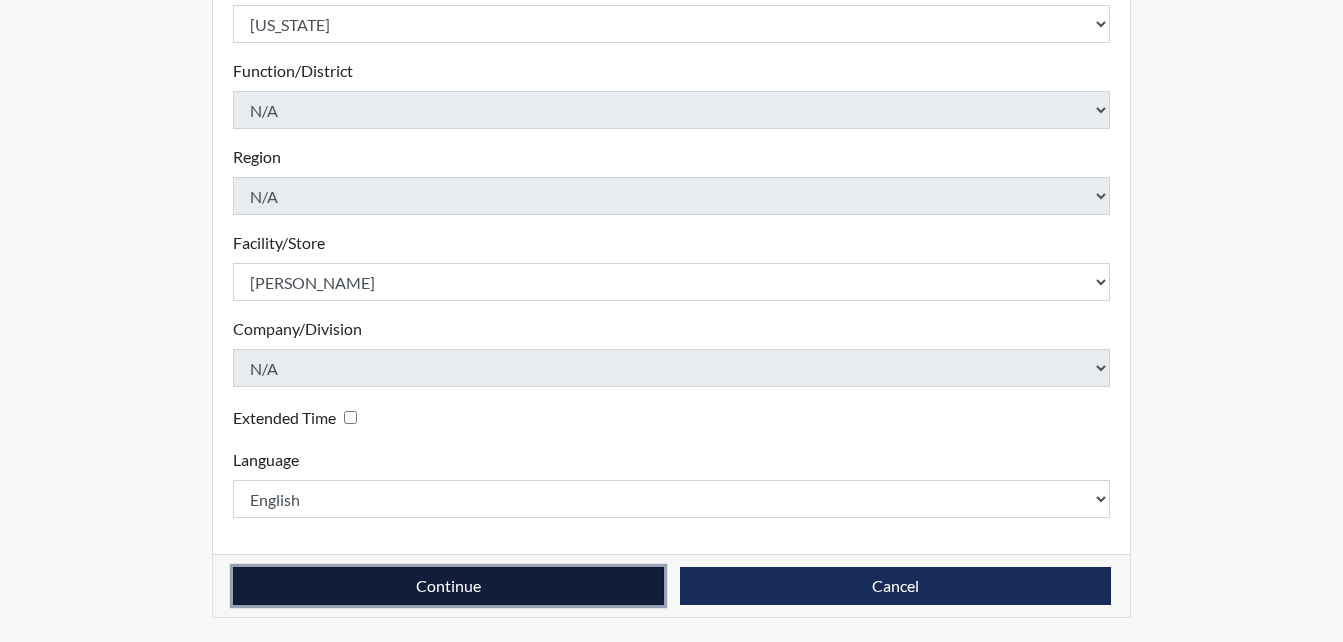 click on "Continue" at bounding box center [448, 586] 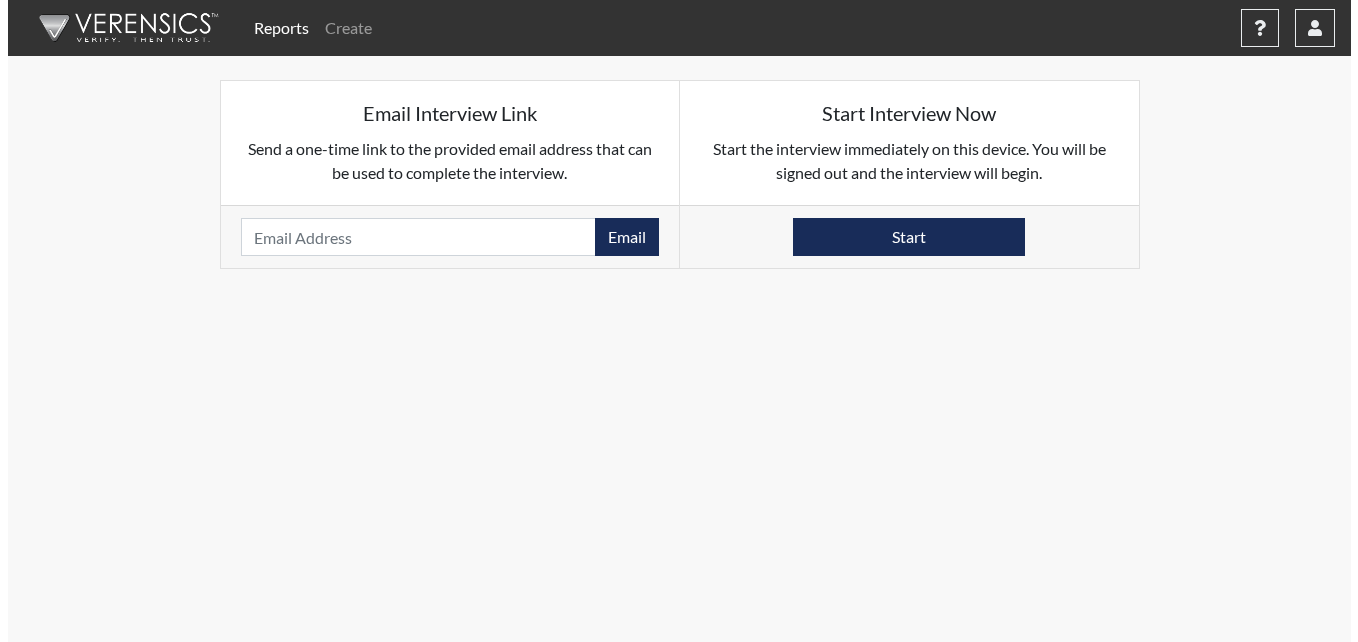 scroll, scrollTop: 0, scrollLeft: 0, axis: both 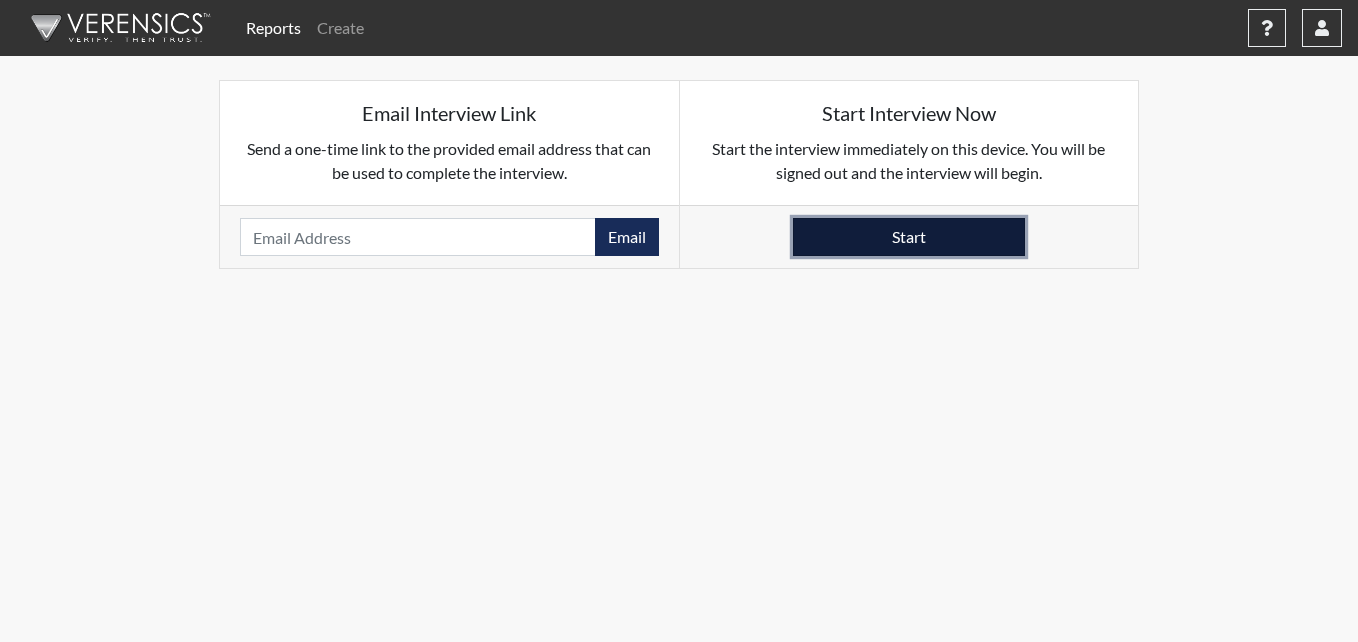 click on "Start" at bounding box center [909, 237] 